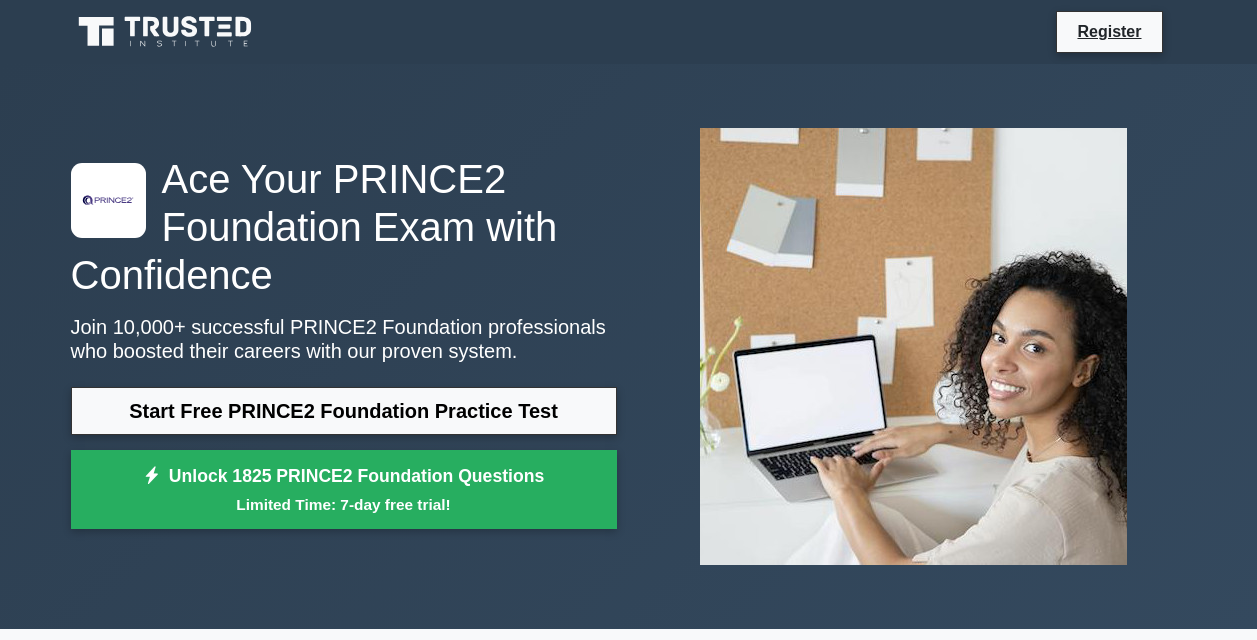 scroll, scrollTop: 0, scrollLeft: 0, axis: both 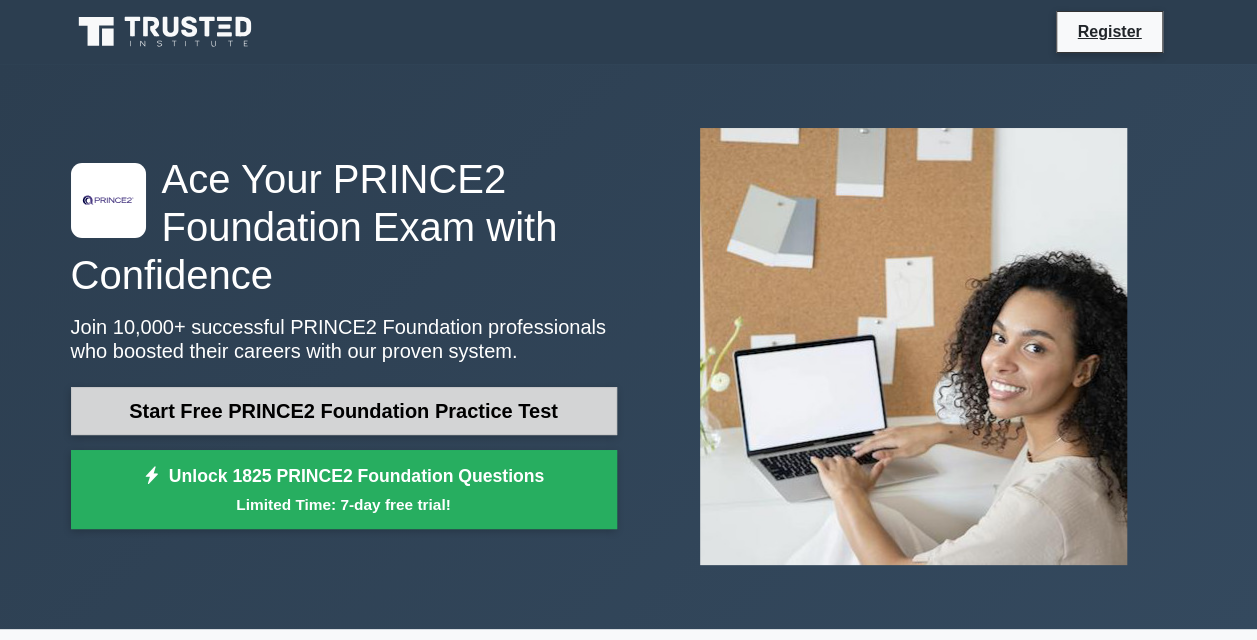 click on "Start Free PRINCE2 Foundation Practice Test" at bounding box center (344, 411) 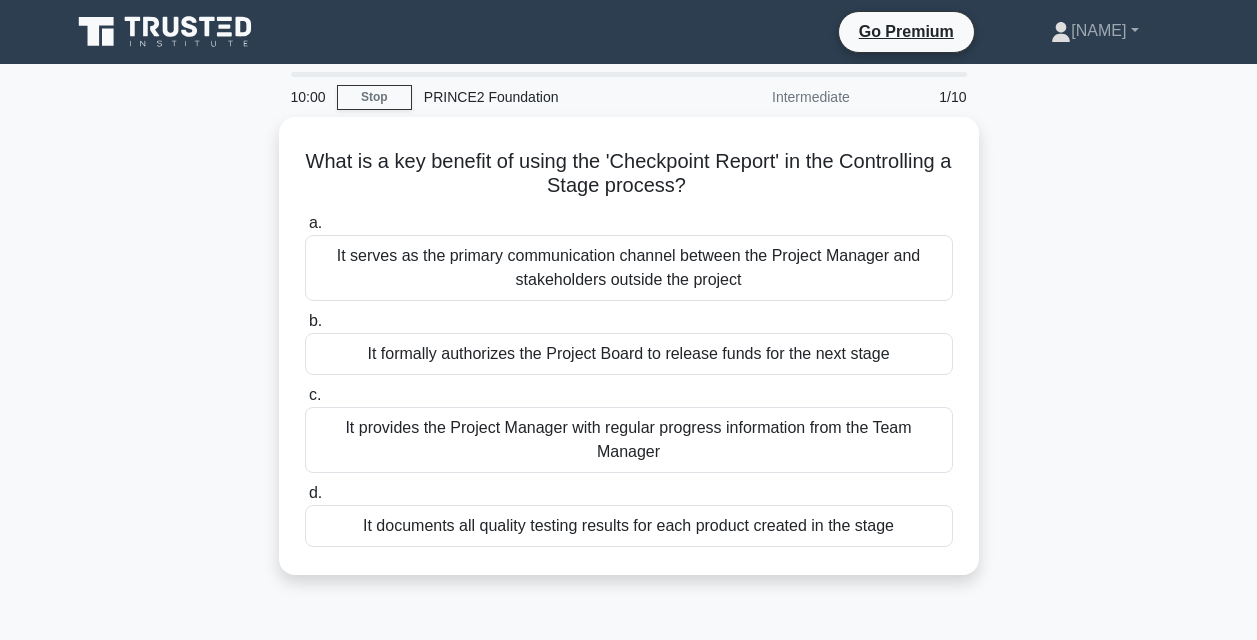 scroll, scrollTop: 0, scrollLeft: 0, axis: both 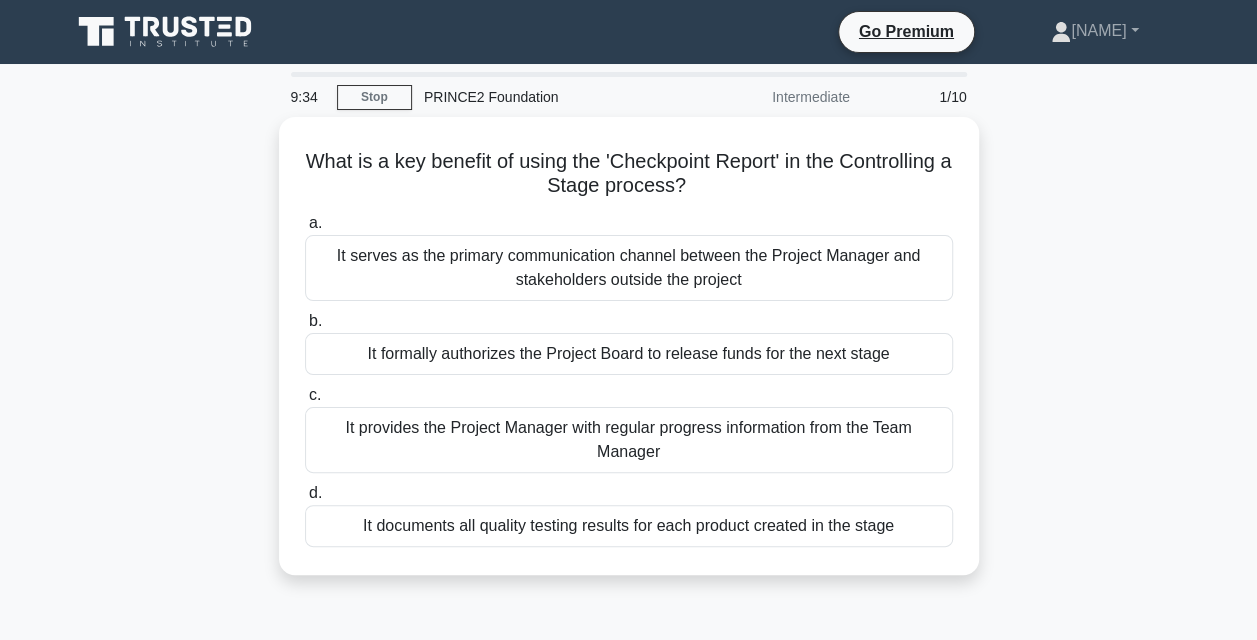 drag, startPoint x: 930, startPoint y: 207, endPoint x: 1111, endPoint y: 221, distance: 181.54063 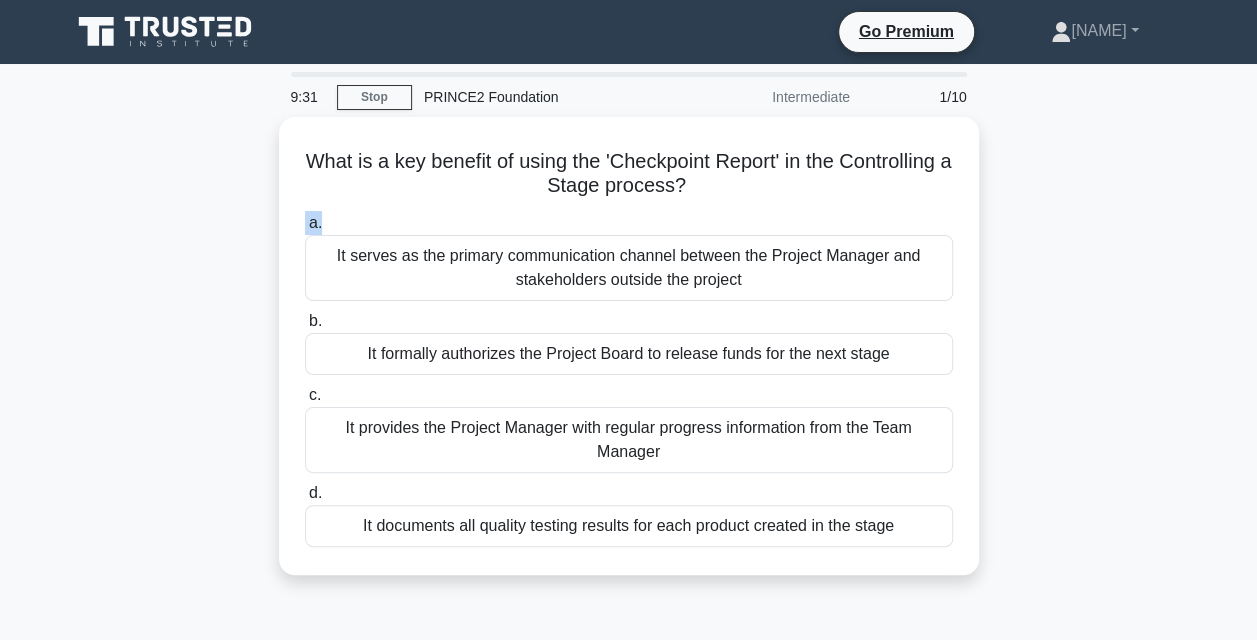 drag, startPoint x: 1111, startPoint y: 221, endPoint x: 1275, endPoint y: 197, distance: 165.7468 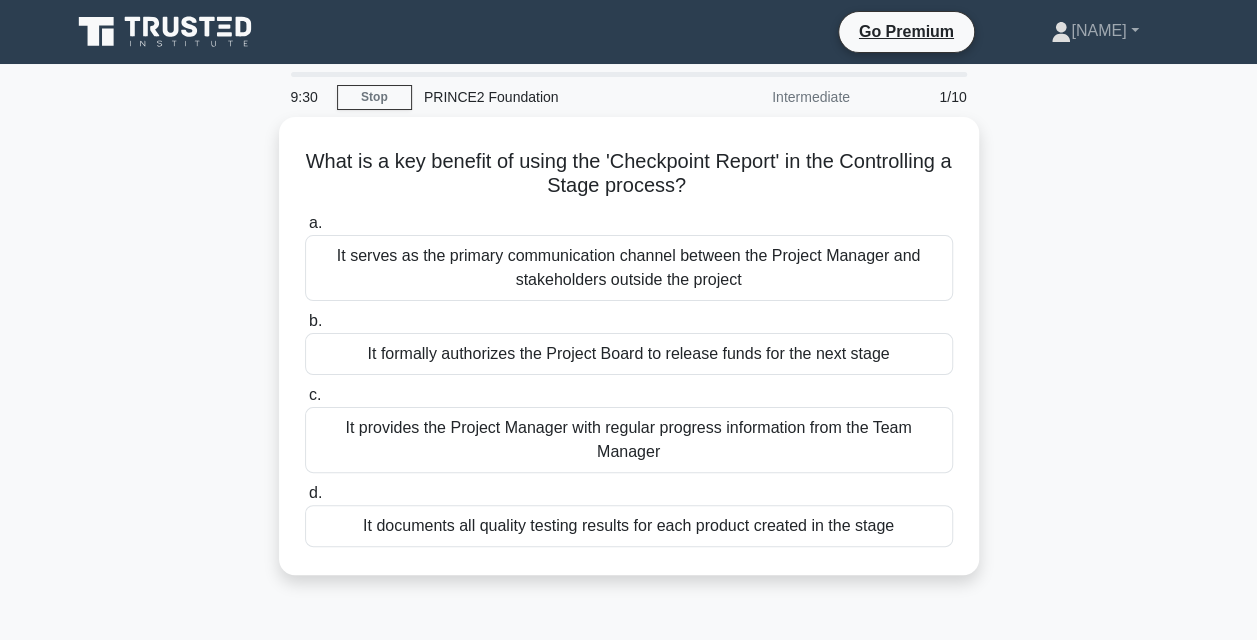 drag, startPoint x: 1271, startPoint y: 197, endPoint x: 1139, endPoint y: 245, distance: 140.4564 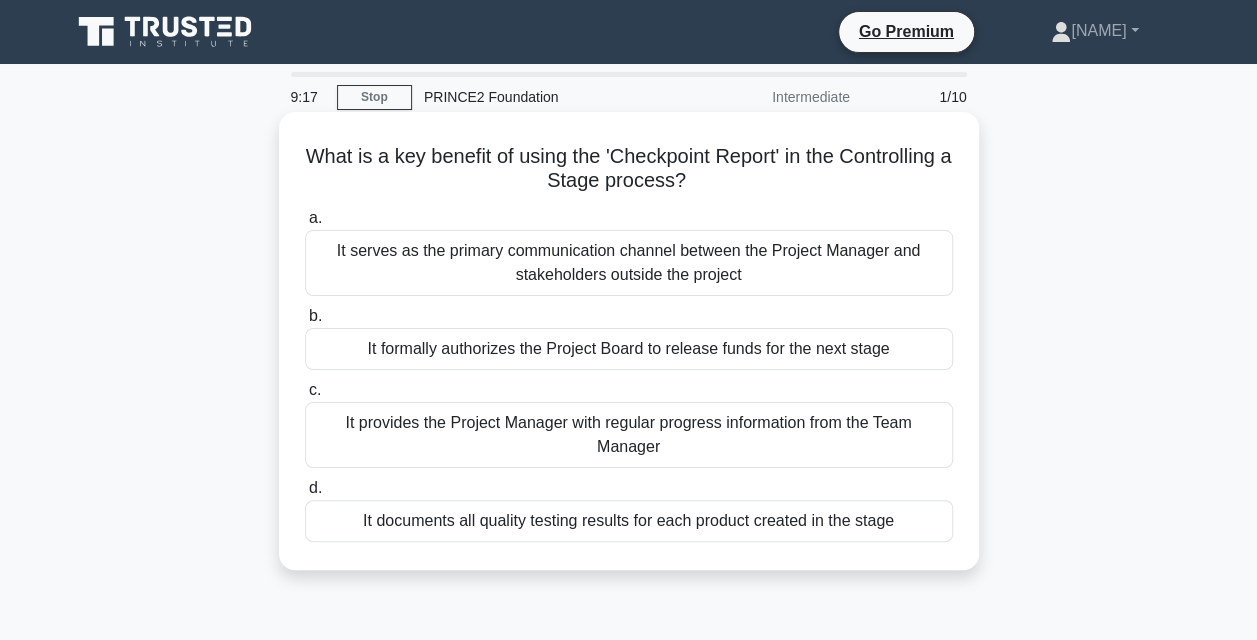 click on "It formally authorizes the Project Board to release funds for the next stage" at bounding box center (629, 349) 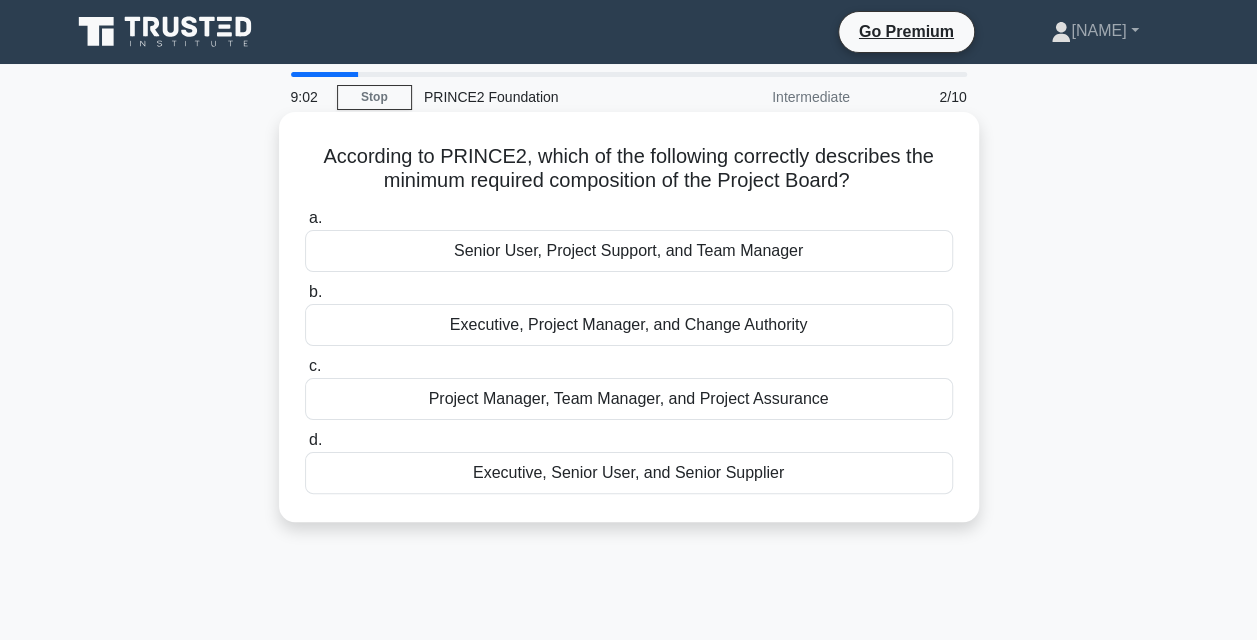 click on "Executive, Senior User, and Senior Supplier" at bounding box center [629, 473] 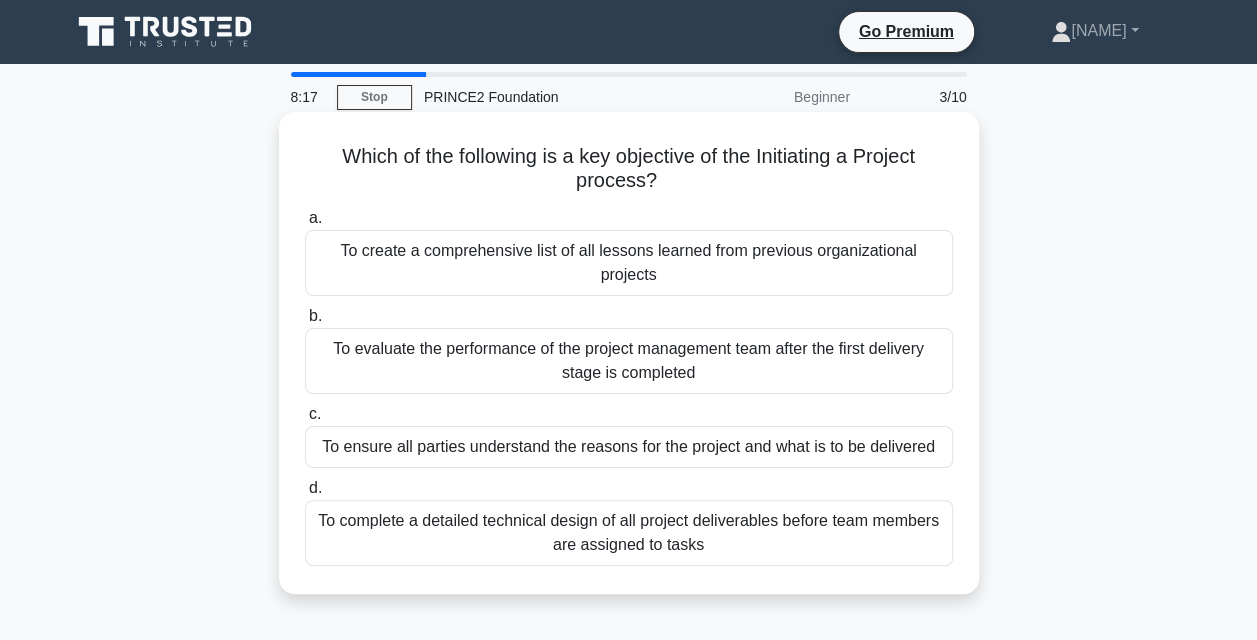 click on "To ensure all parties understand the reasons for the project and what is to be delivered" at bounding box center [629, 447] 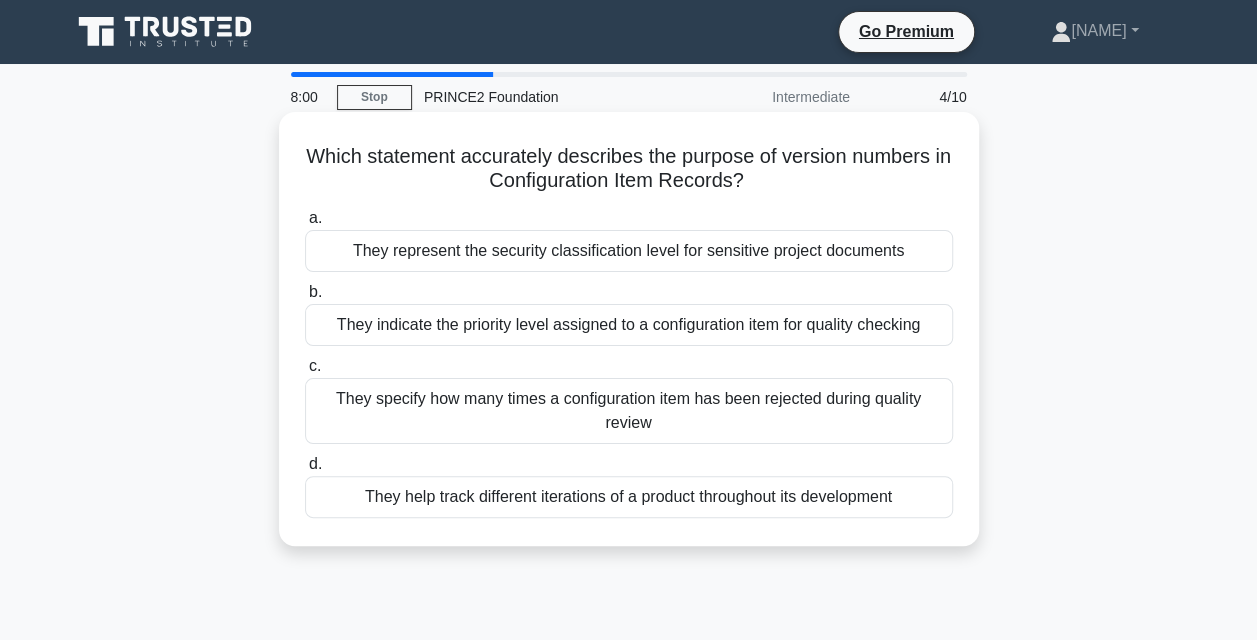 click on "They help track different iterations of a product throughout its development" at bounding box center [629, 497] 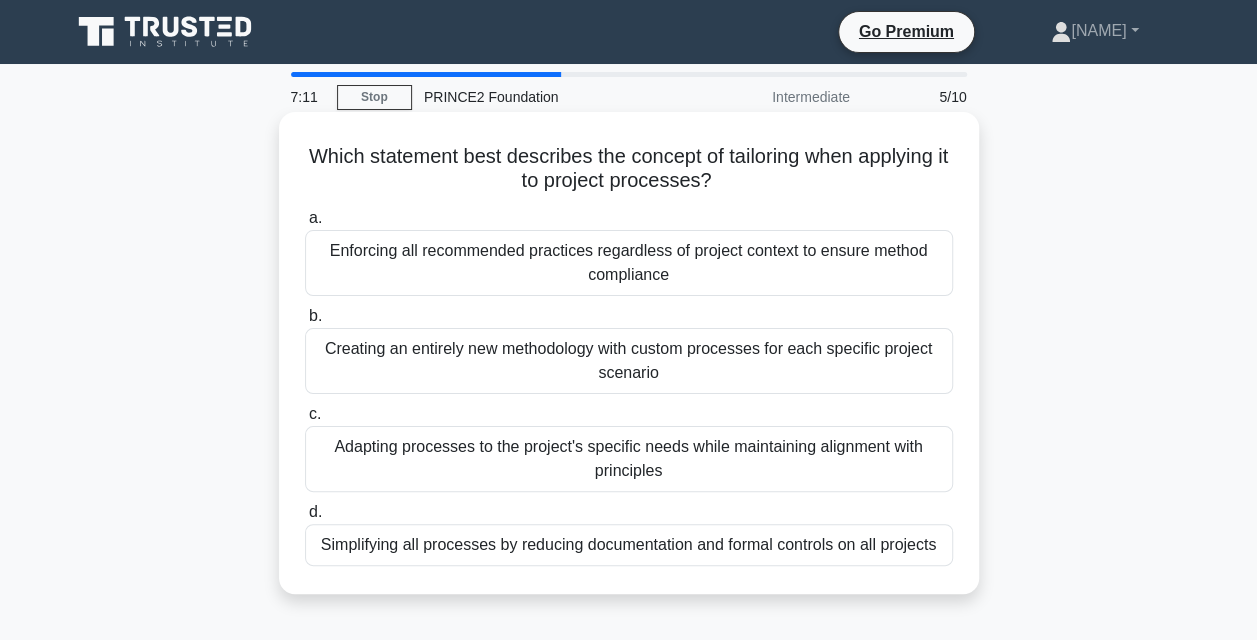 click on "Adapting processes to the project's specific needs while maintaining alignment with principles" at bounding box center (629, 459) 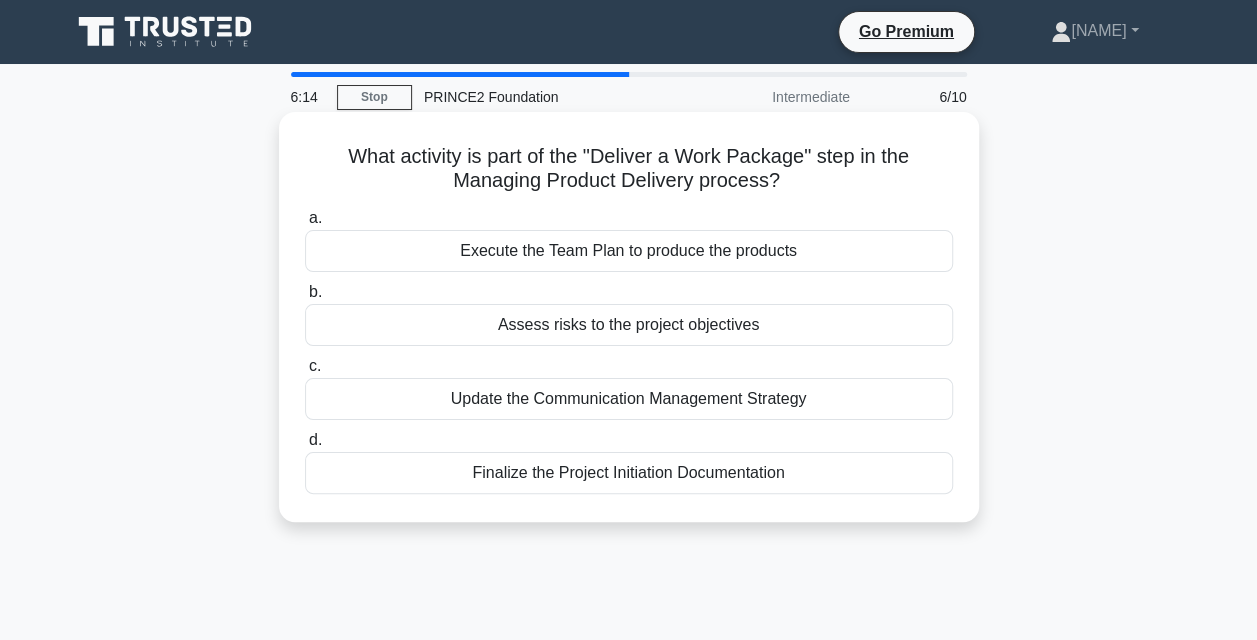 click on "Execute the Team Plan to produce the products" at bounding box center [629, 251] 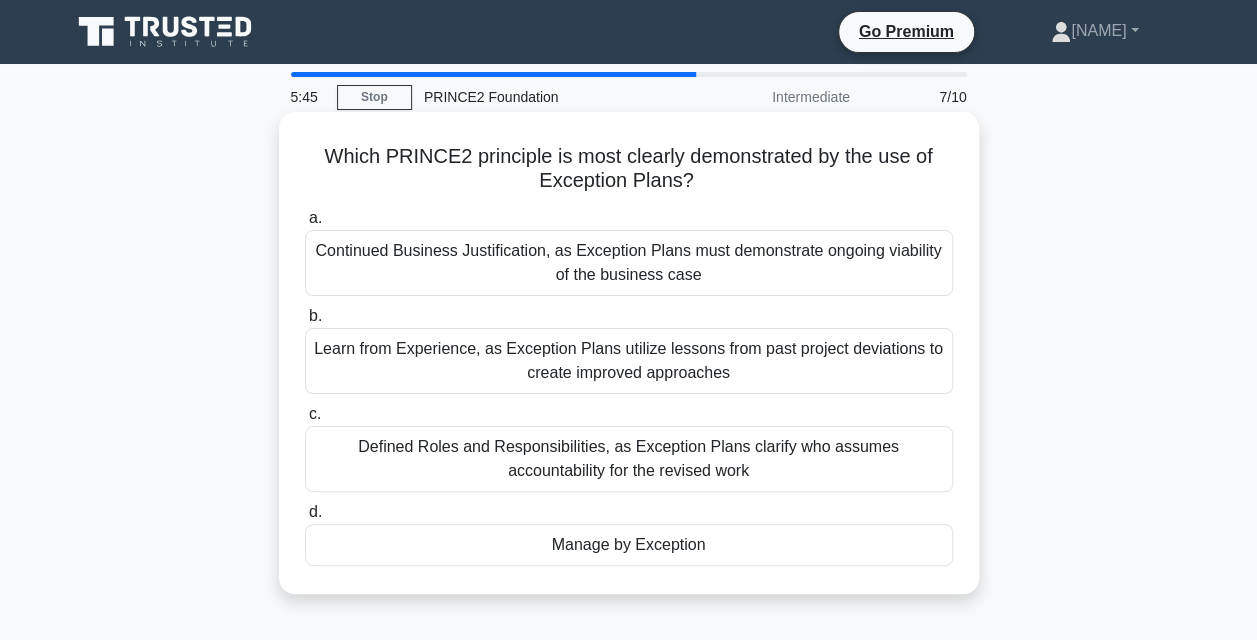 click on "Manage by Exception" at bounding box center (629, 545) 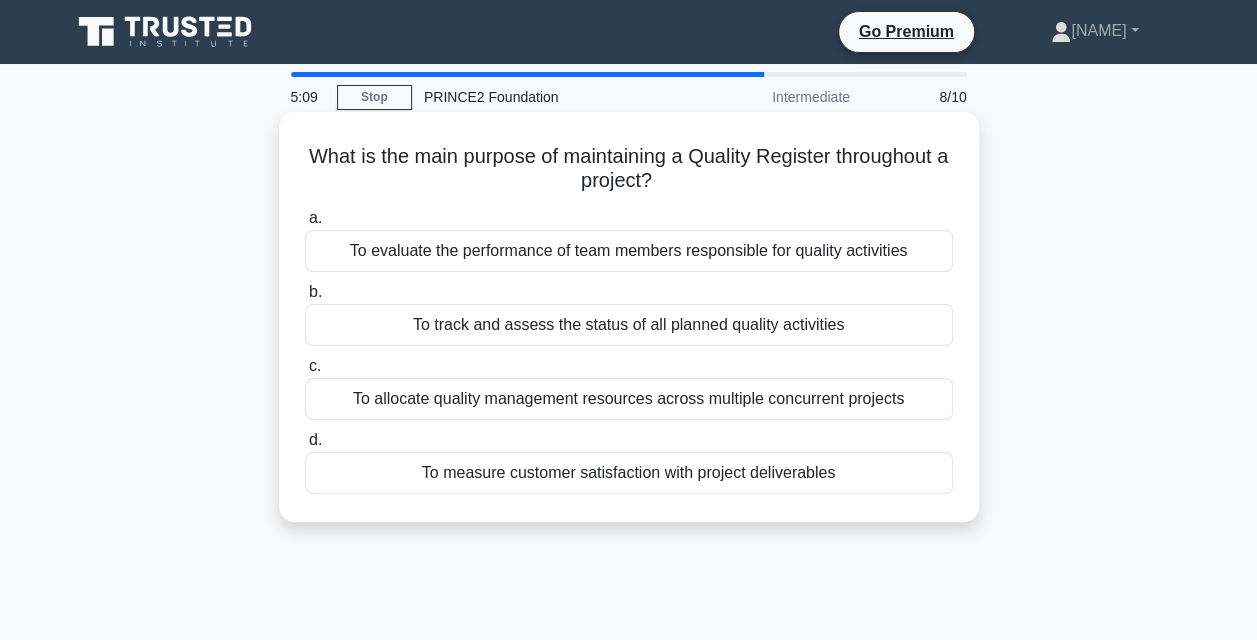click on "To track and assess the status of all planned quality activities" at bounding box center (629, 325) 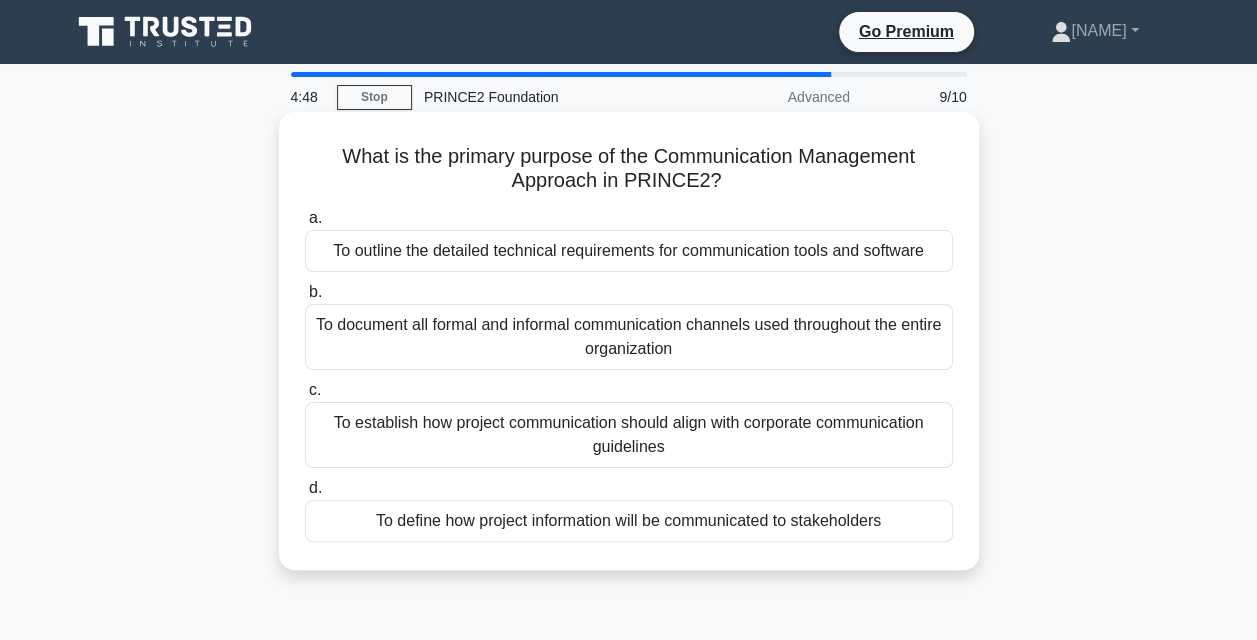 click on "To define how project information will be communicated to stakeholders" at bounding box center (629, 521) 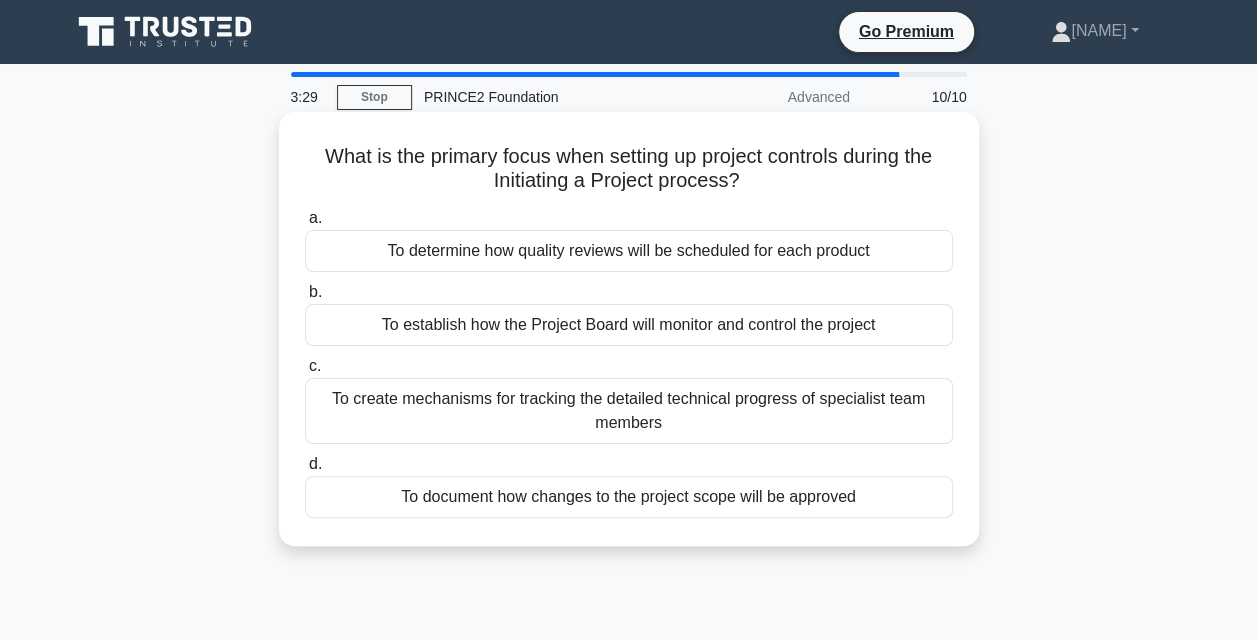 click on "To determine how quality reviews will be scheduled for each product" at bounding box center (629, 251) 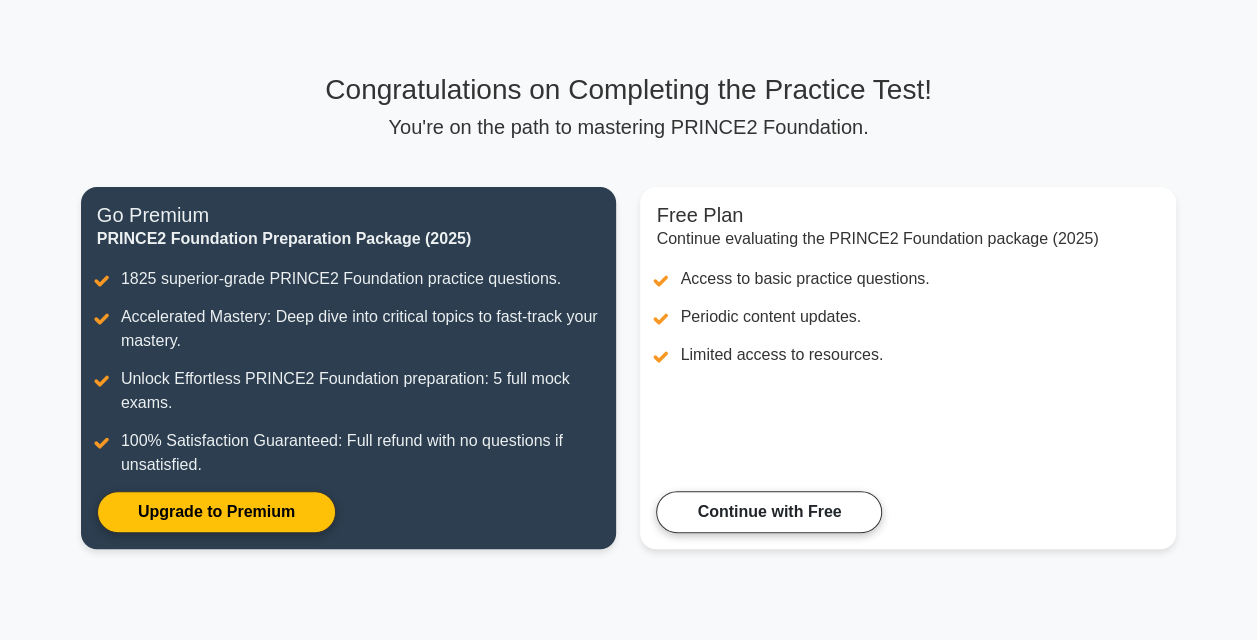 scroll, scrollTop: 0, scrollLeft: 0, axis: both 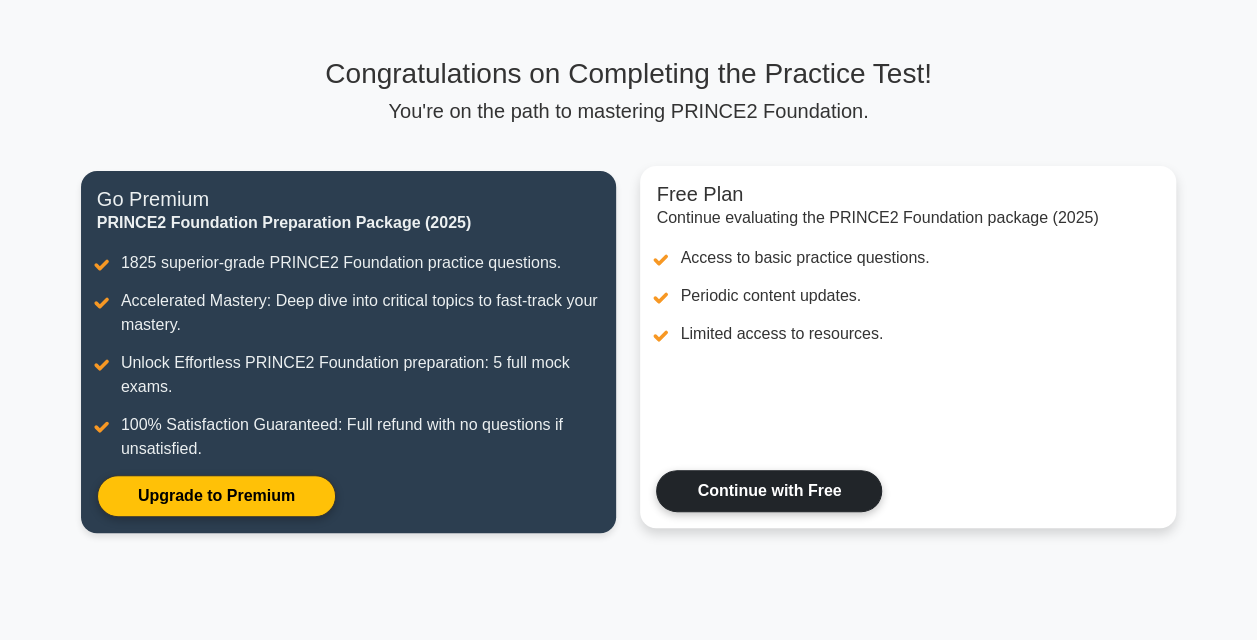 click on "Continue with Free" at bounding box center [769, 491] 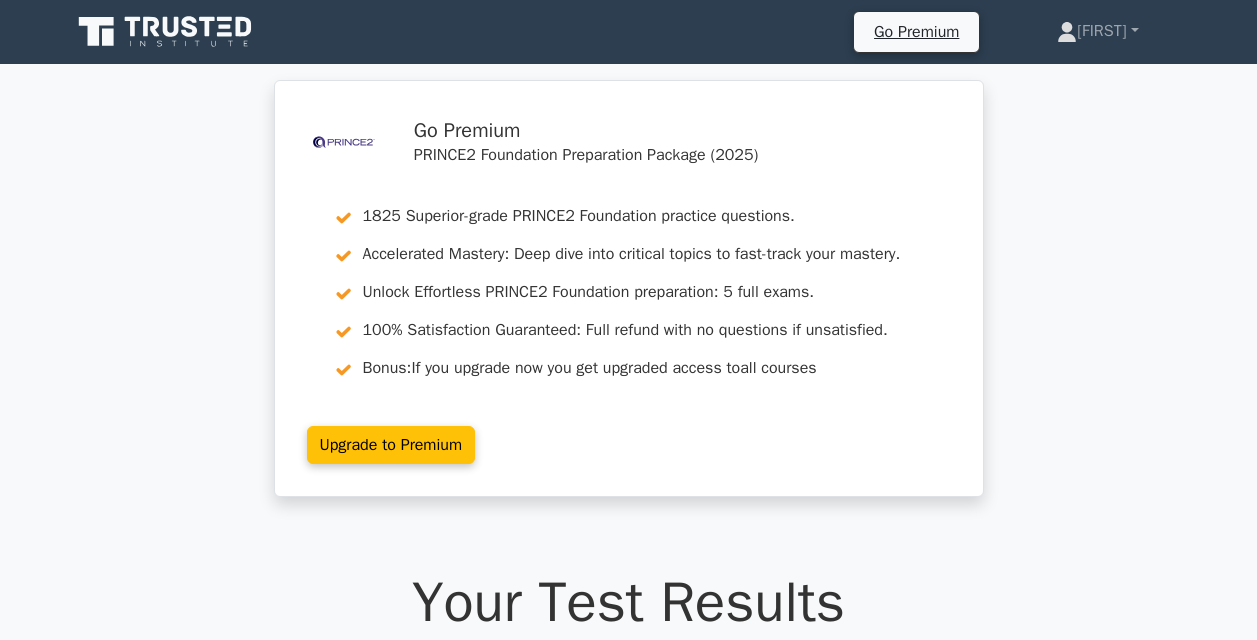 scroll, scrollTop: 0, scrollLeft: 0, axis: both 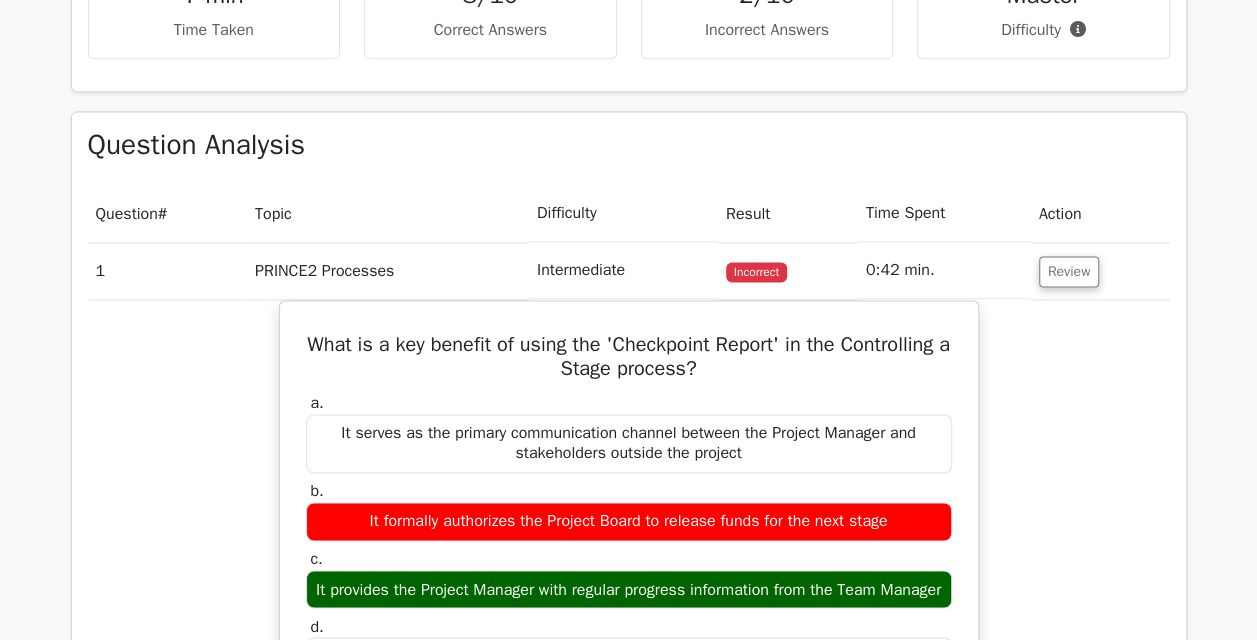 click on "Question Analysis
Question  #
Topic
Difficulty
Result
Time Spent
Action
1
PRINCE2 Processes
Intermediate
Incorrect
a. b. c." at bounding box center [629, 950] 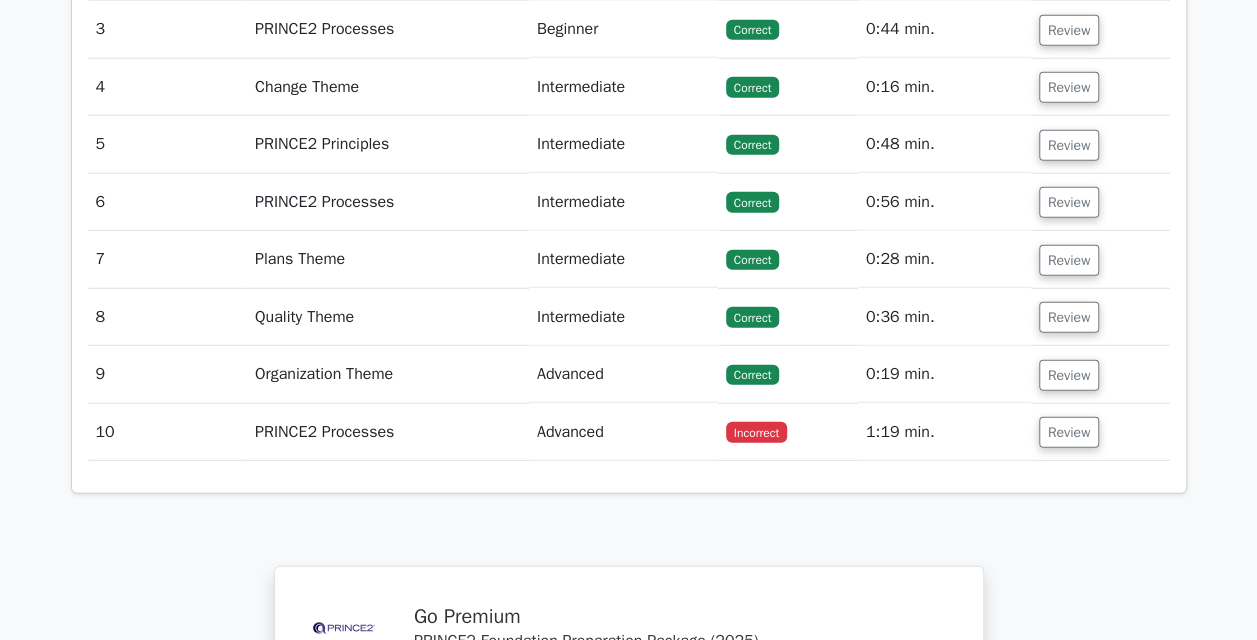 scroll, scrollTop: 2638, scrollLeft: 0, axis: vertical 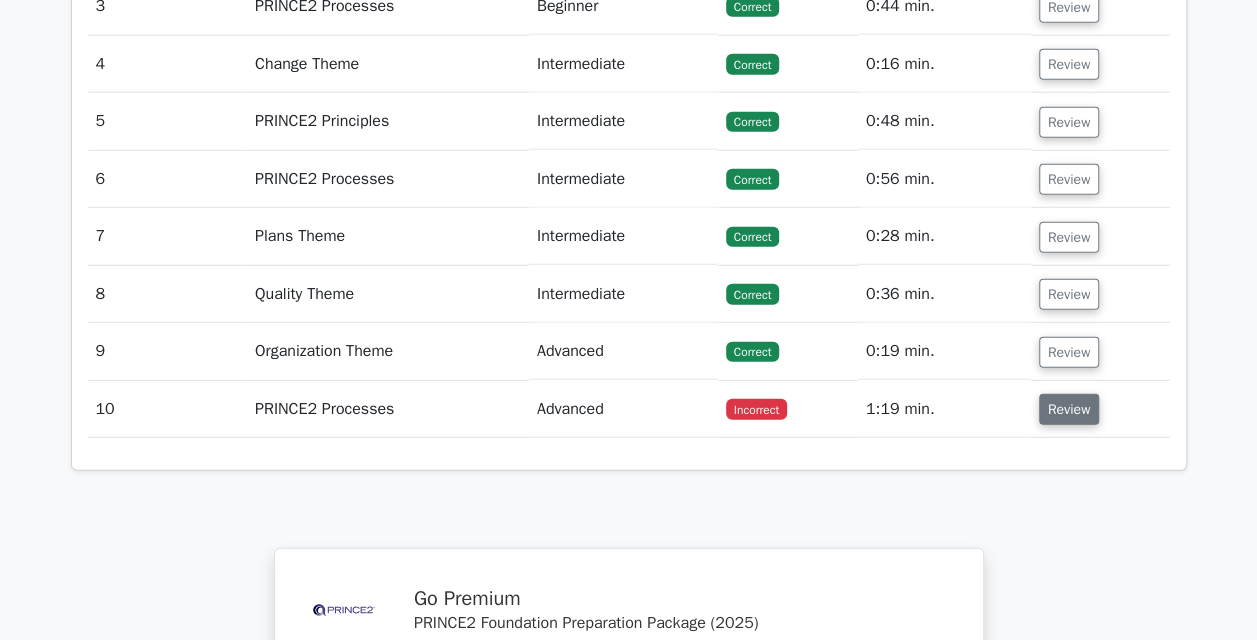 click on "Review" at bounding box center [1069, 409] 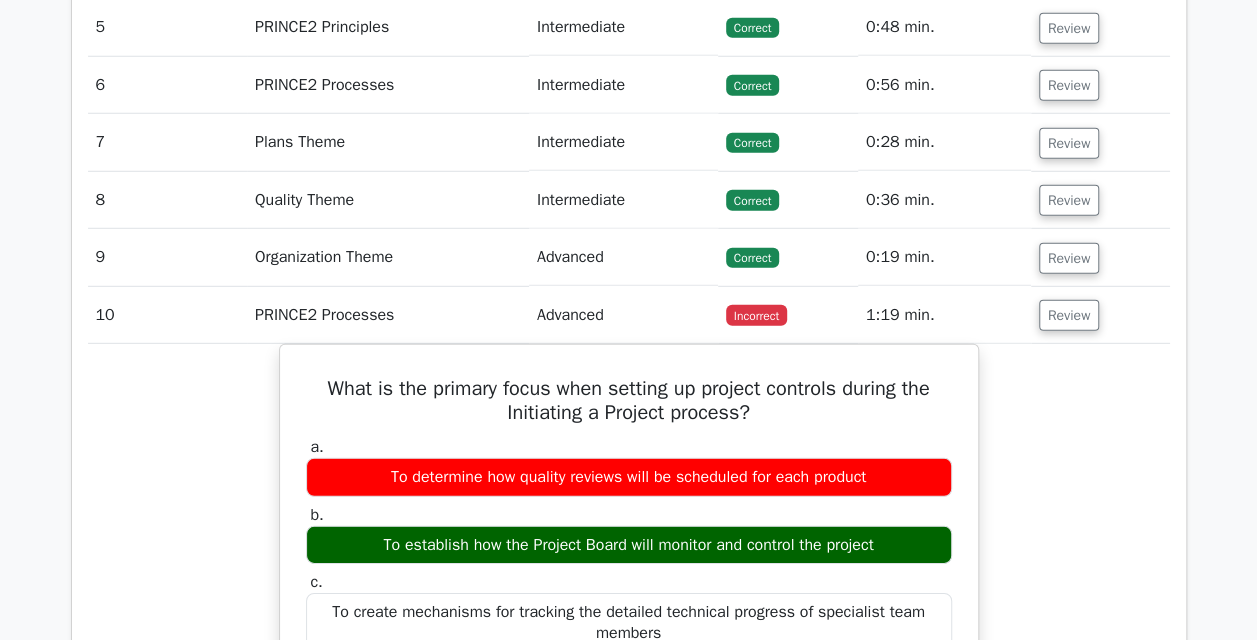 scroll, scrollTop: 2776, scrollLeft: 0, axis: vertical 